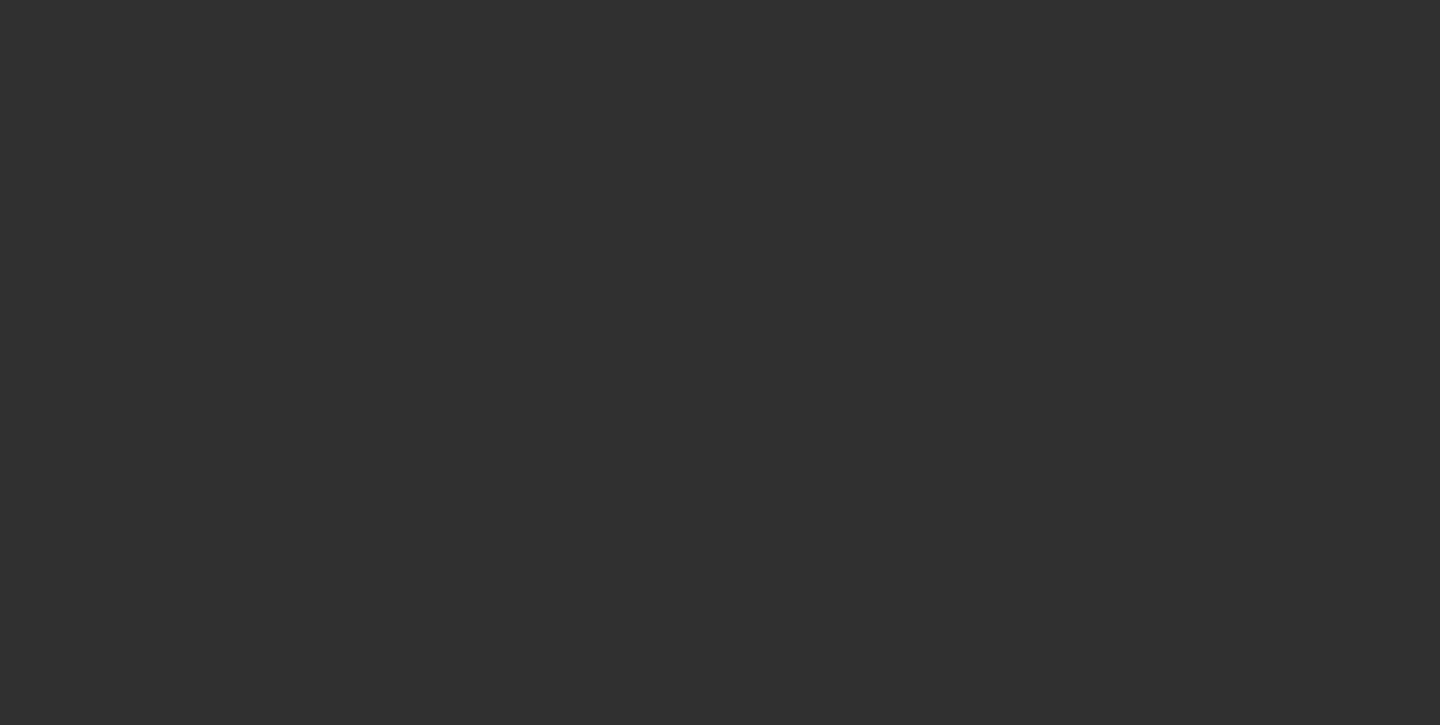 scroll, scrollTop: 0, scrollLeft: 0, axis: both 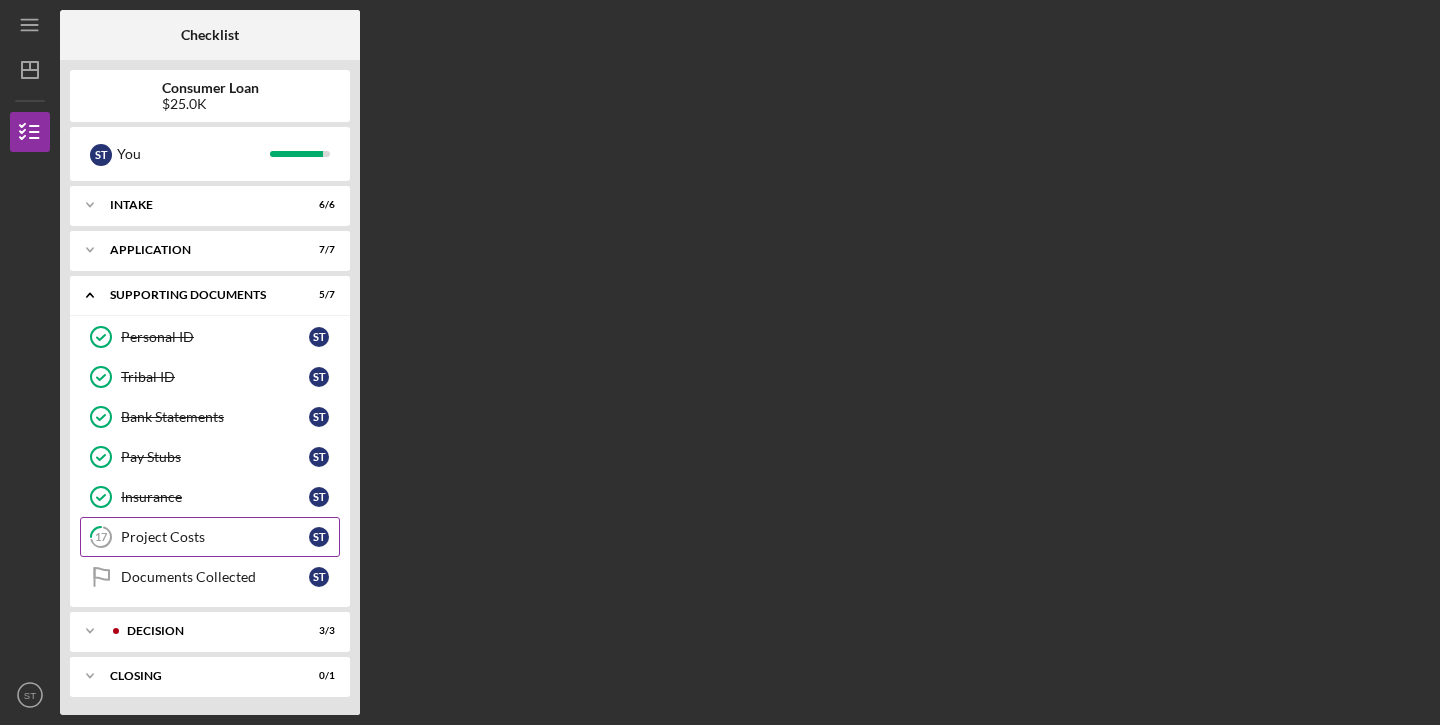 click on "Project Costs" at bounding box center [215, 537] 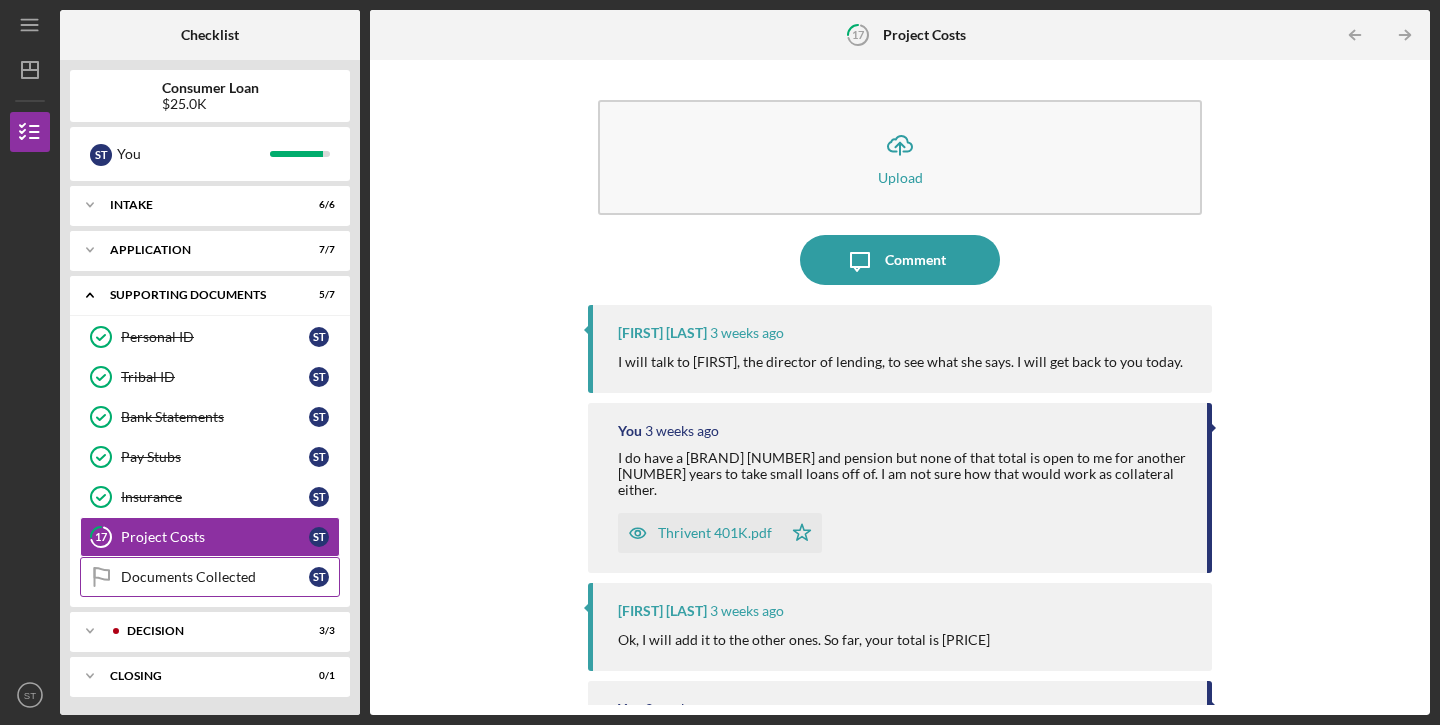 click on "Documents Collected" at bounding box center (215, 577) 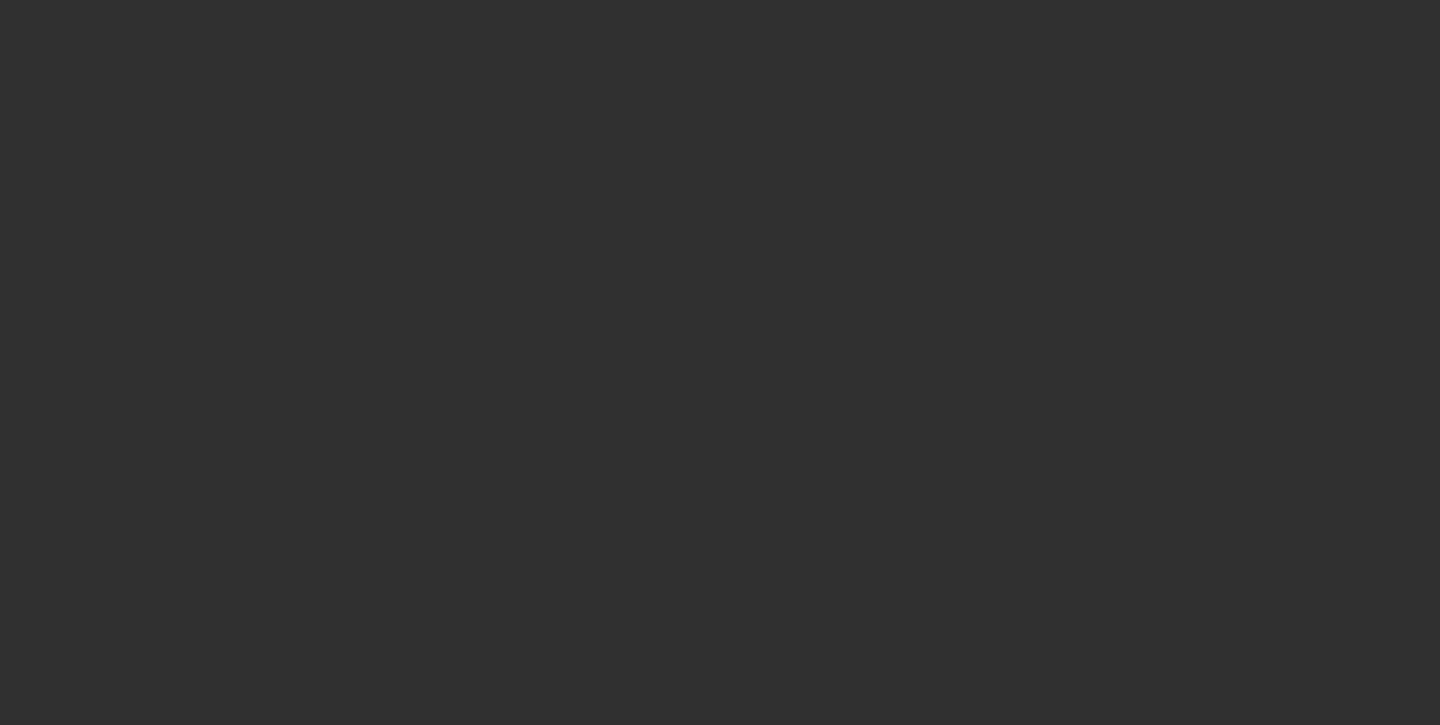 scroll, scrollTop: 0, scrollLeft: 0, axis: both 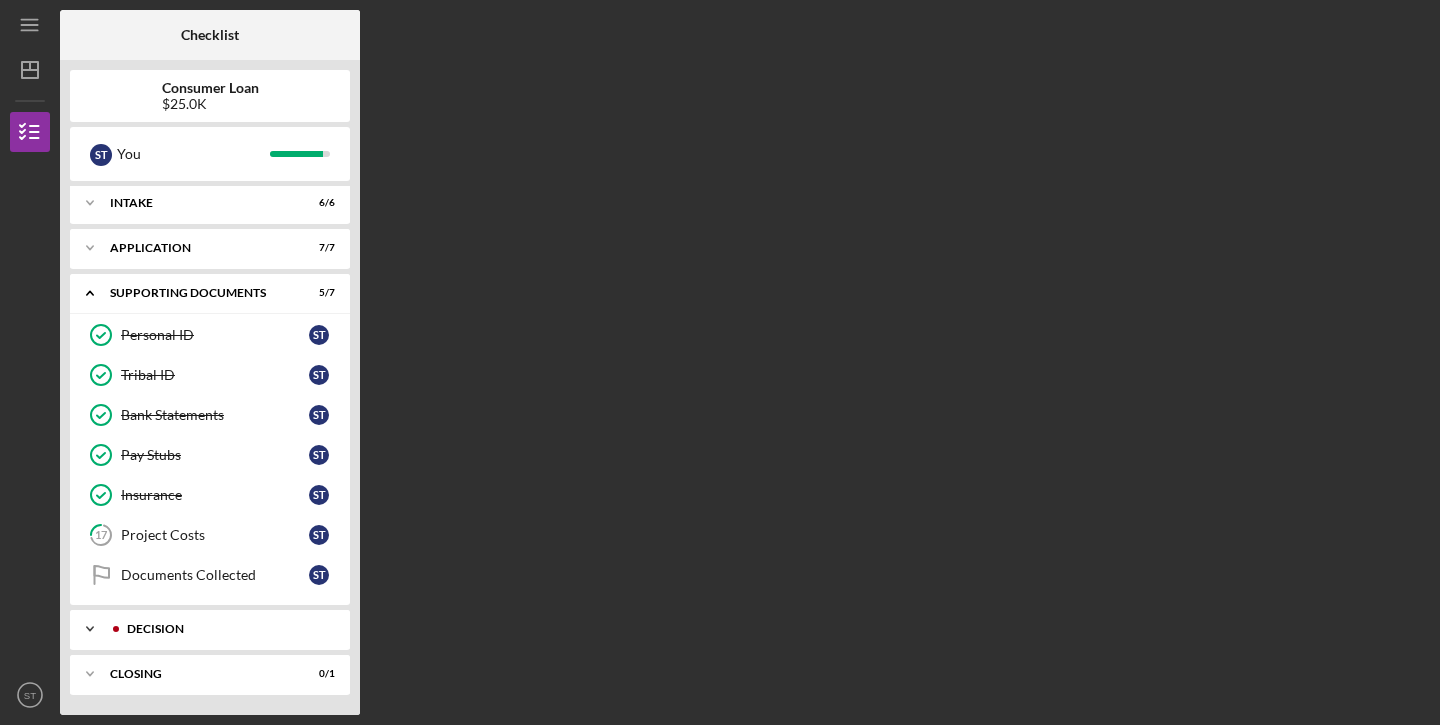 click on "Decision" at bounding box center [226, 629] 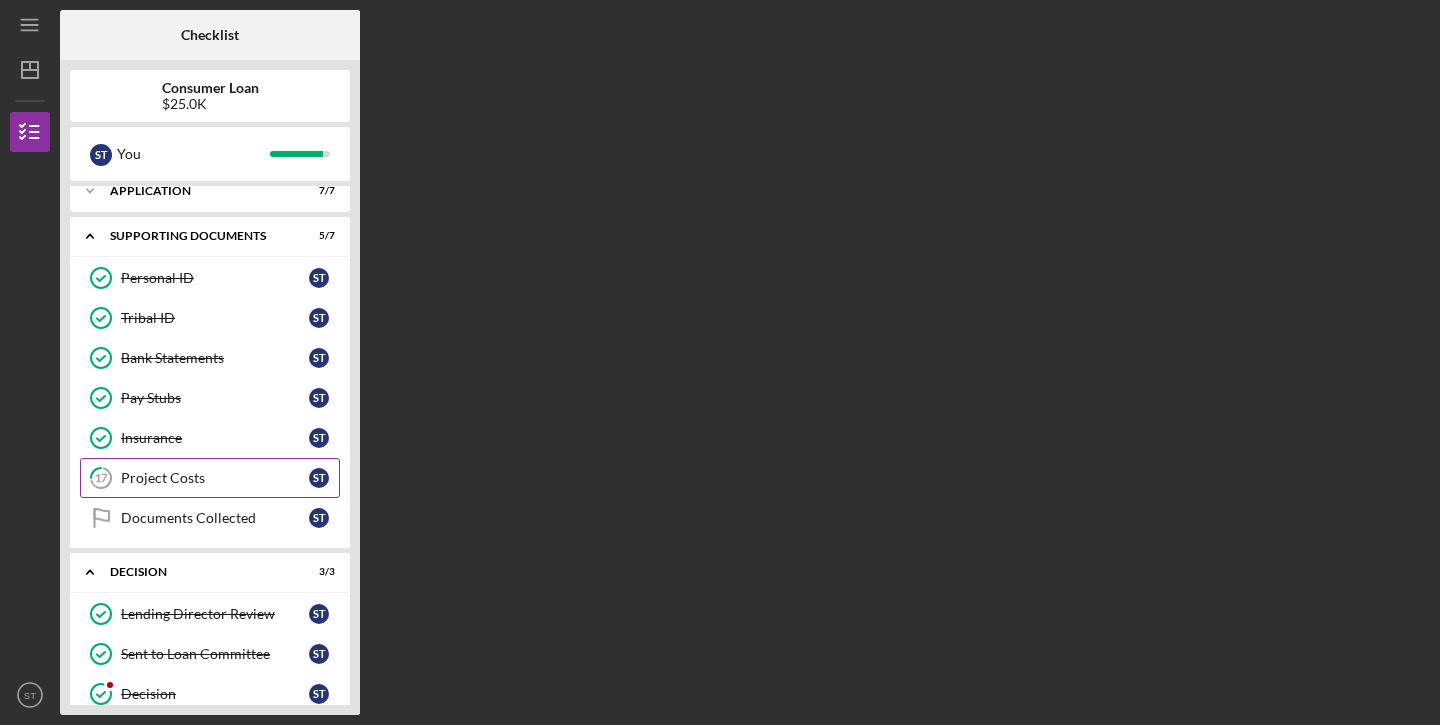 scroll, scrollTop: 133, scrollLeft: 0, axis: vertical 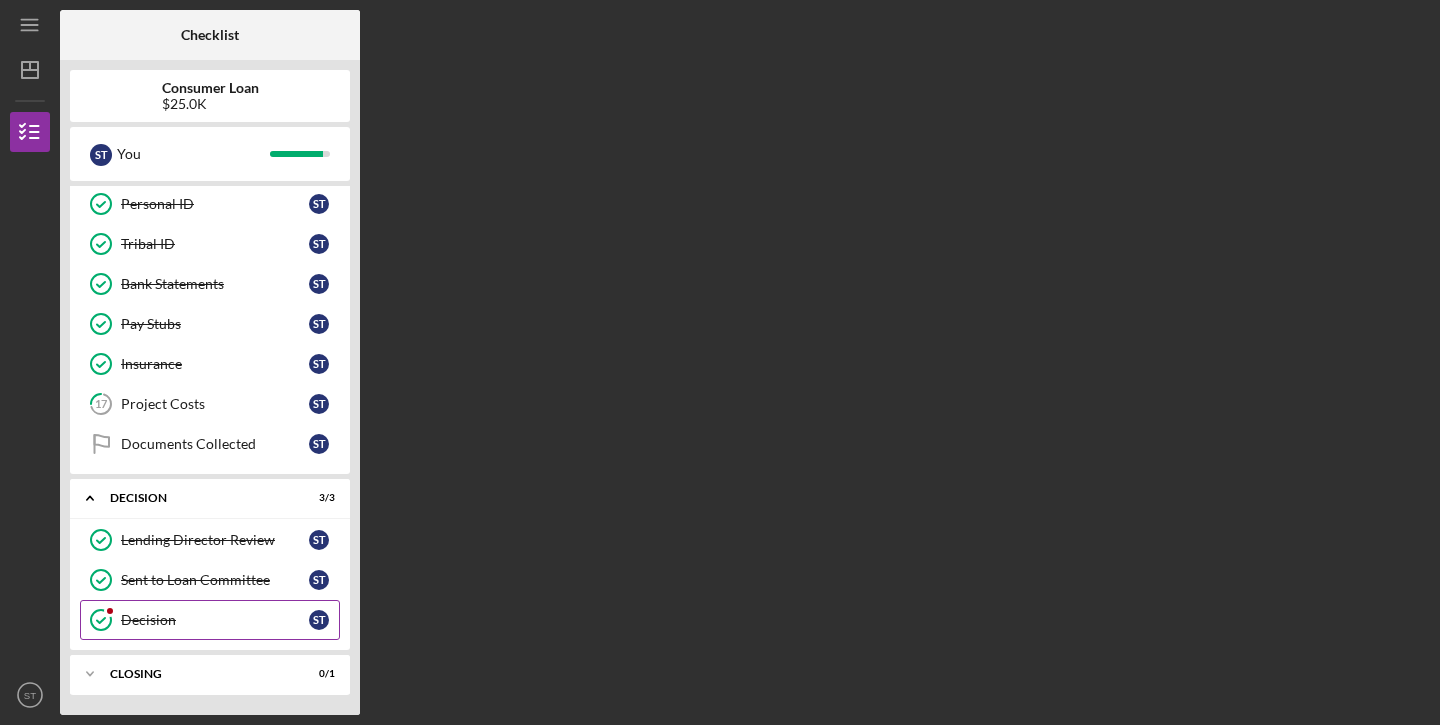 click on "Decision" at bounding box center (215, 620) 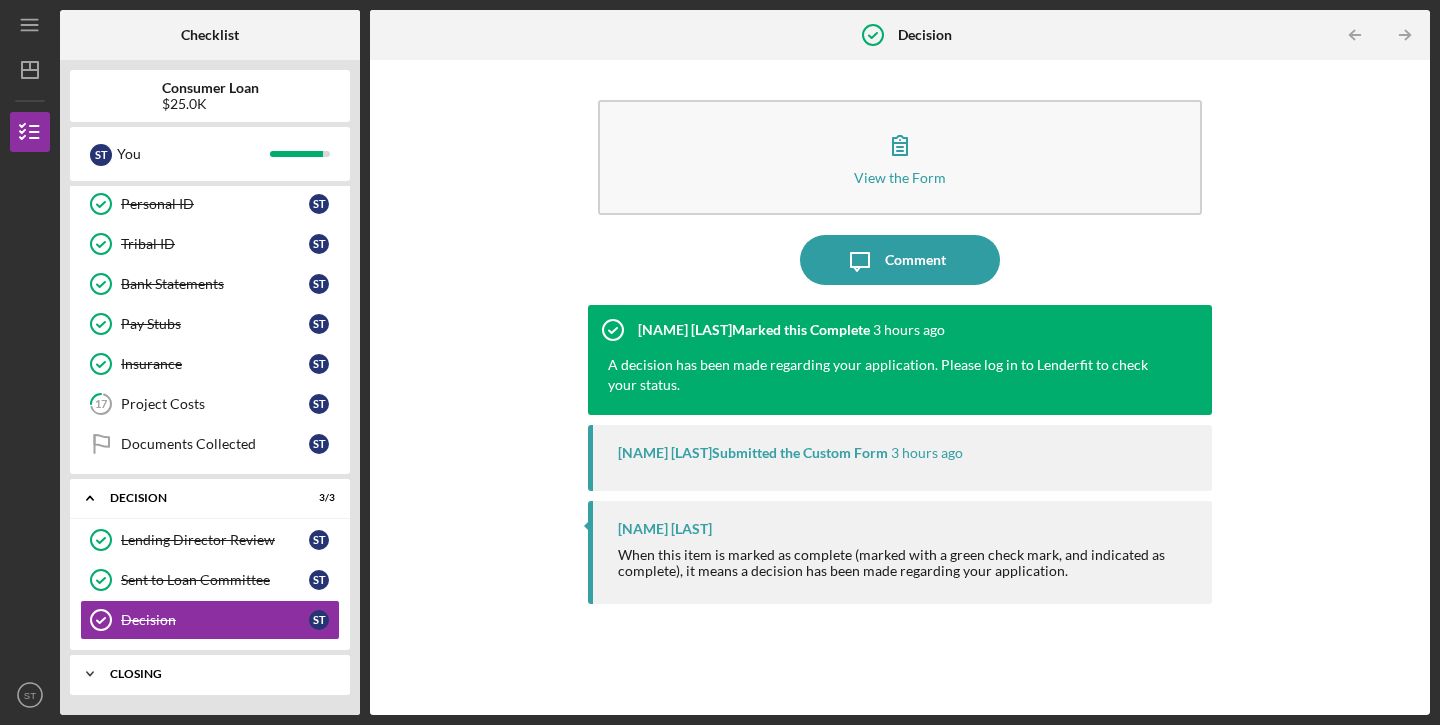 click on "Closing" at bounding box center (217, 674) 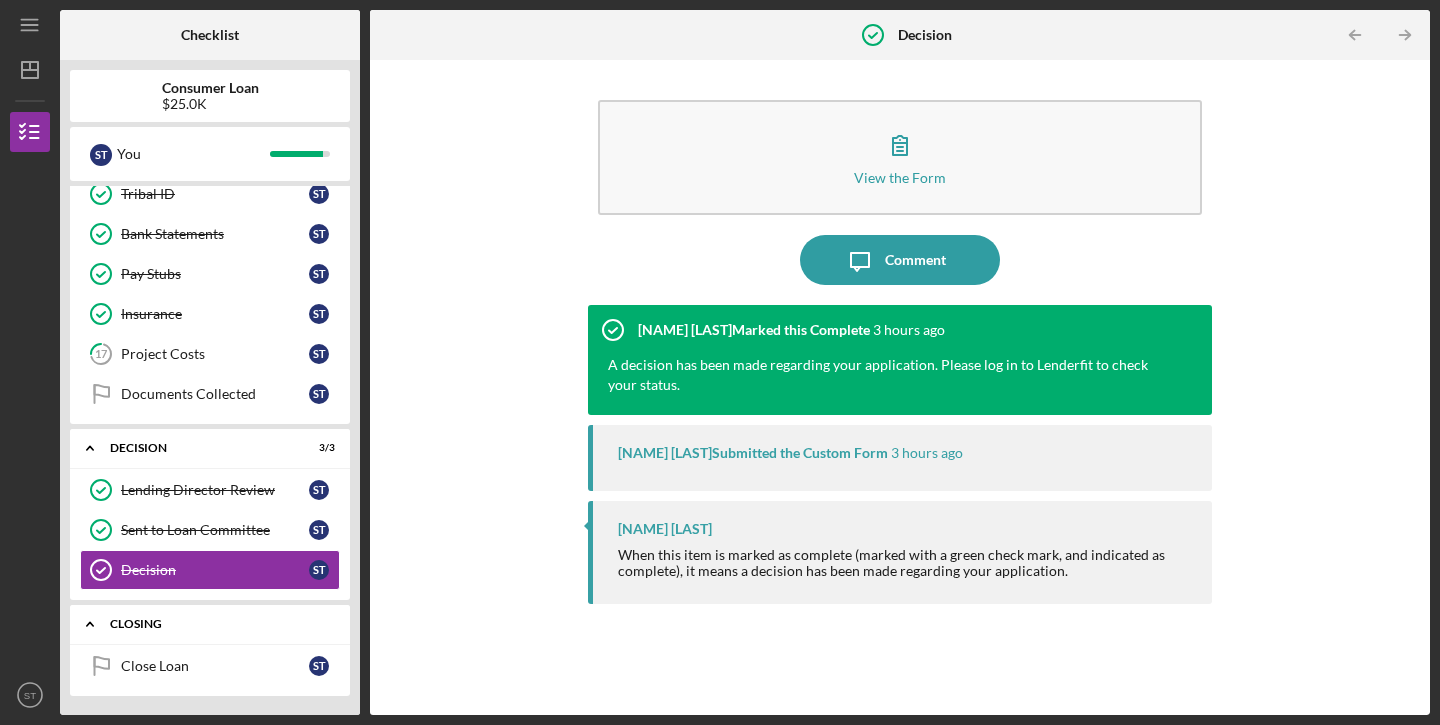 scroll, scrollTop: 184, scrollLeft: 0, axis: vertical 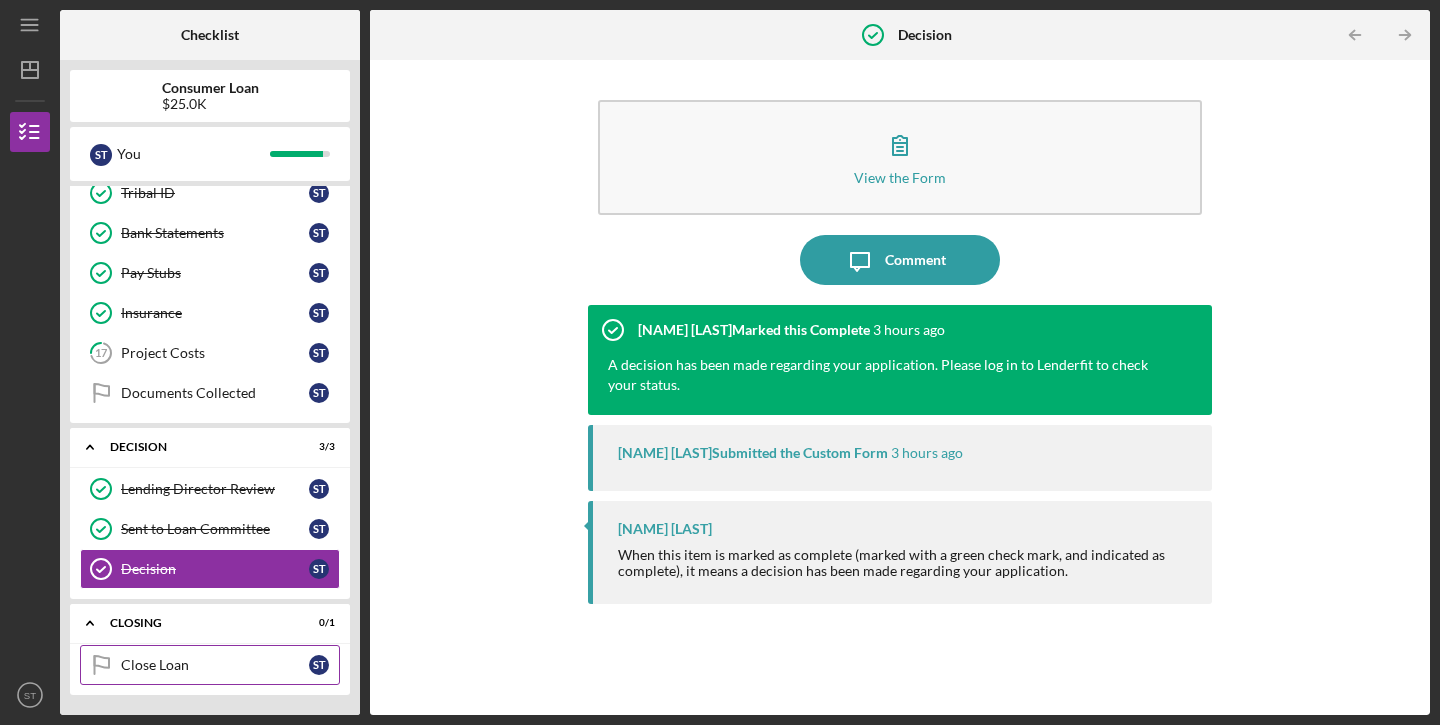 click on "Close Loan" at bounding box center [215, 665] 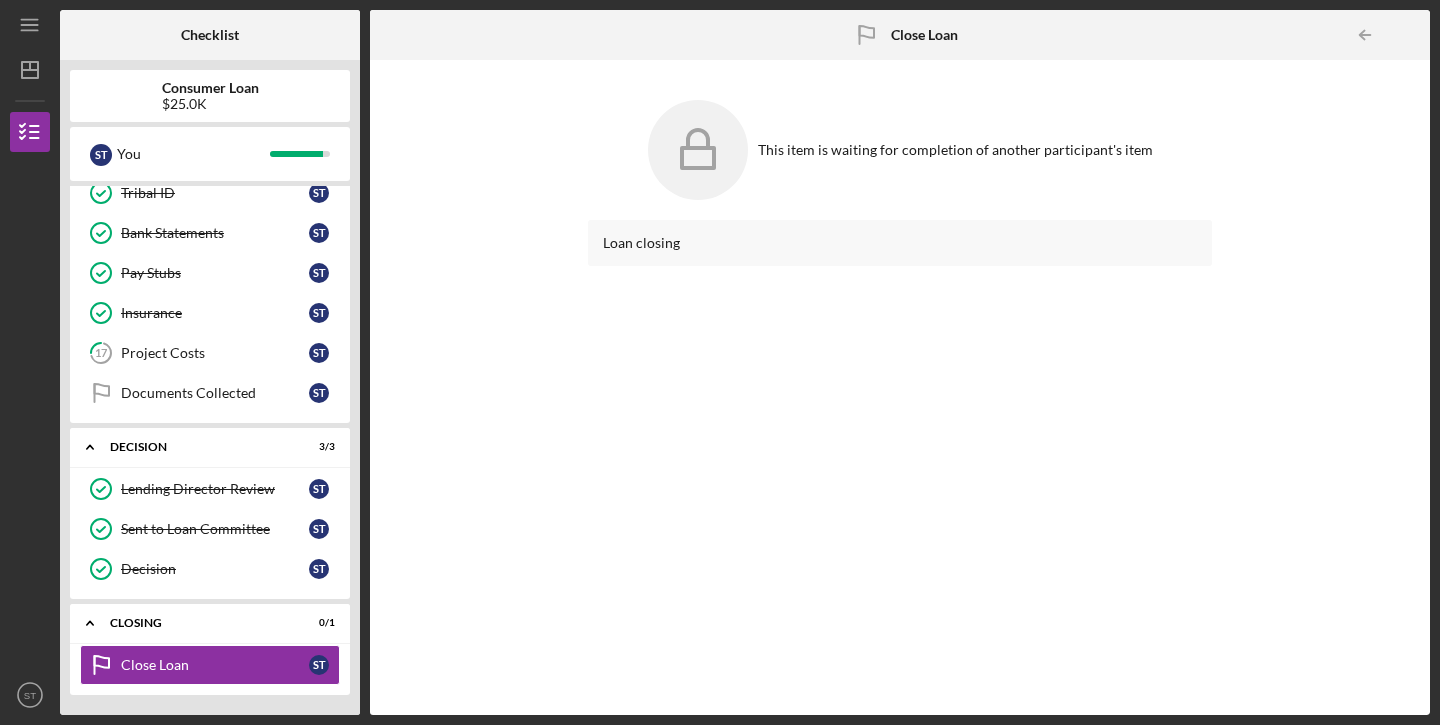 click on "Loan closing" at bounding box center (900, 243) 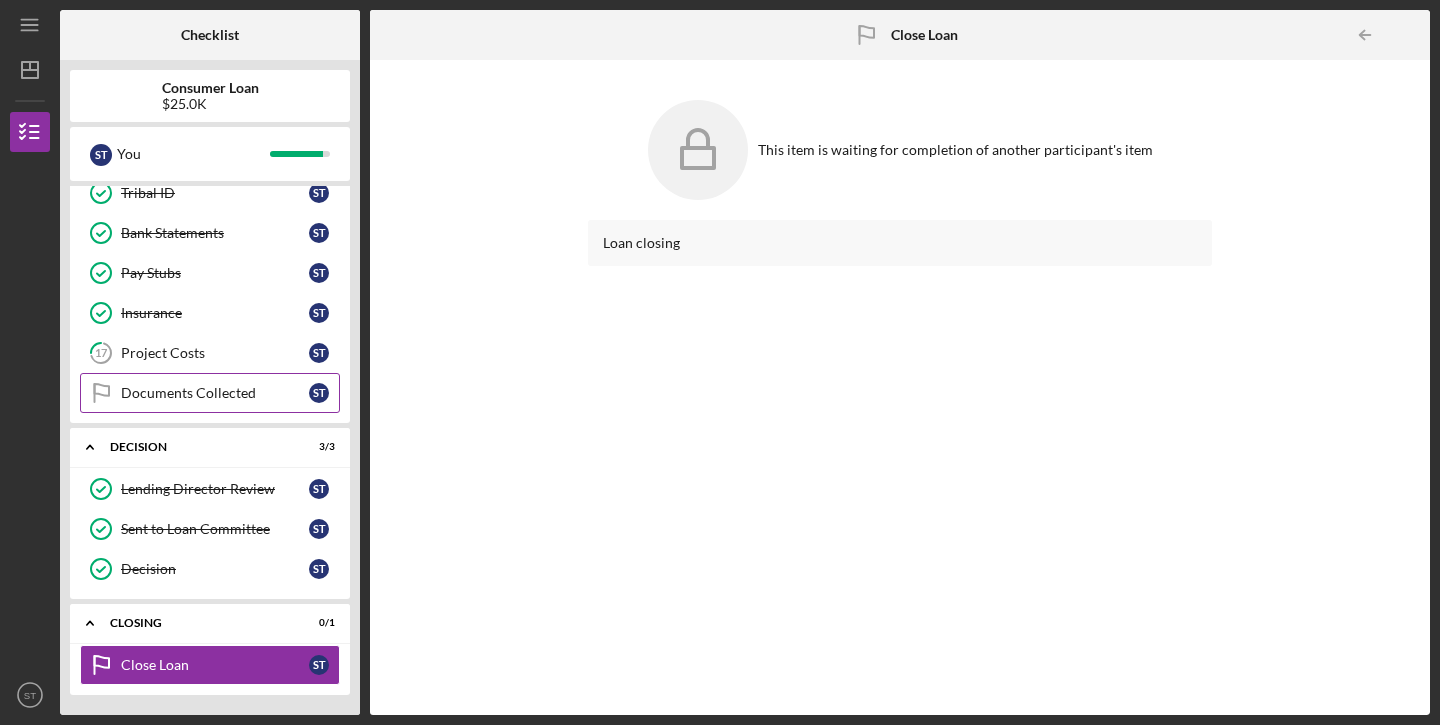 click on "Documents Collected" at bounding box center [215, 393] 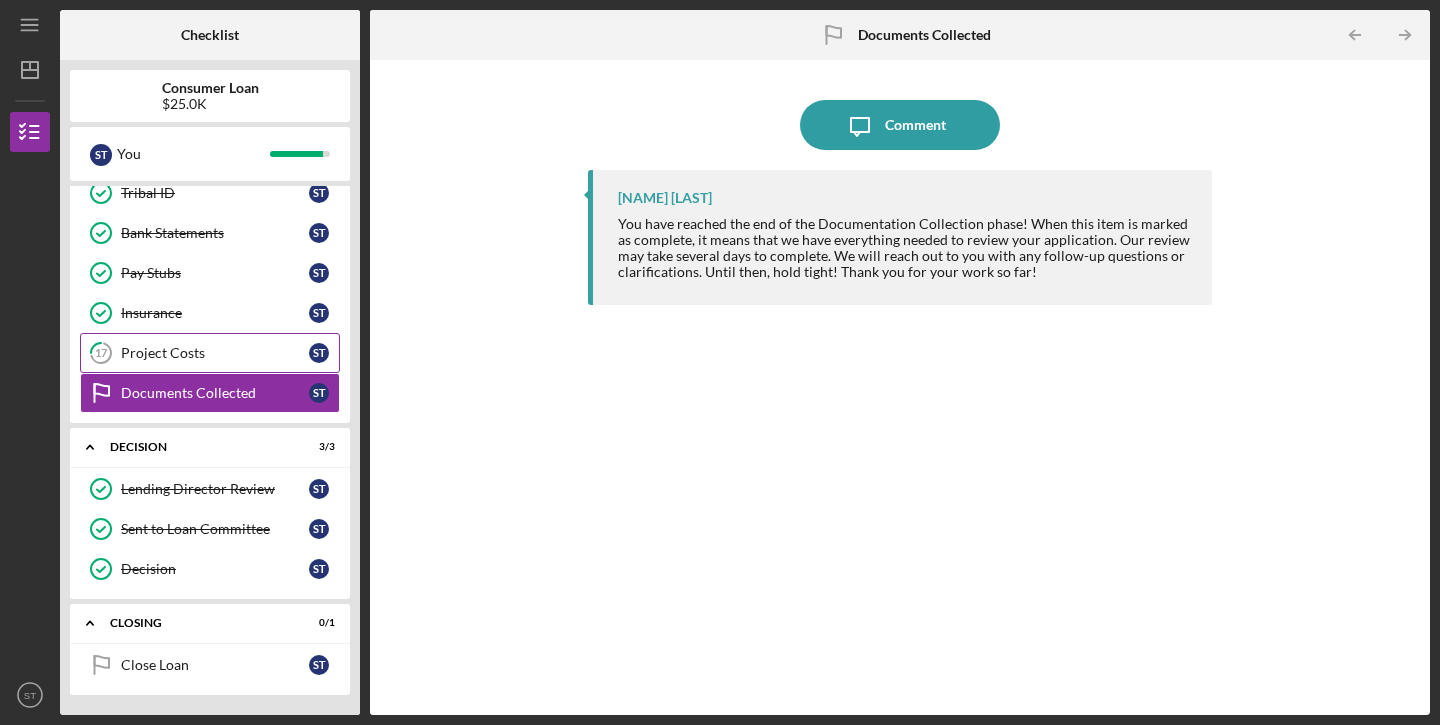 click on "17 Project Costs S T" at bounding box center [210, 353] 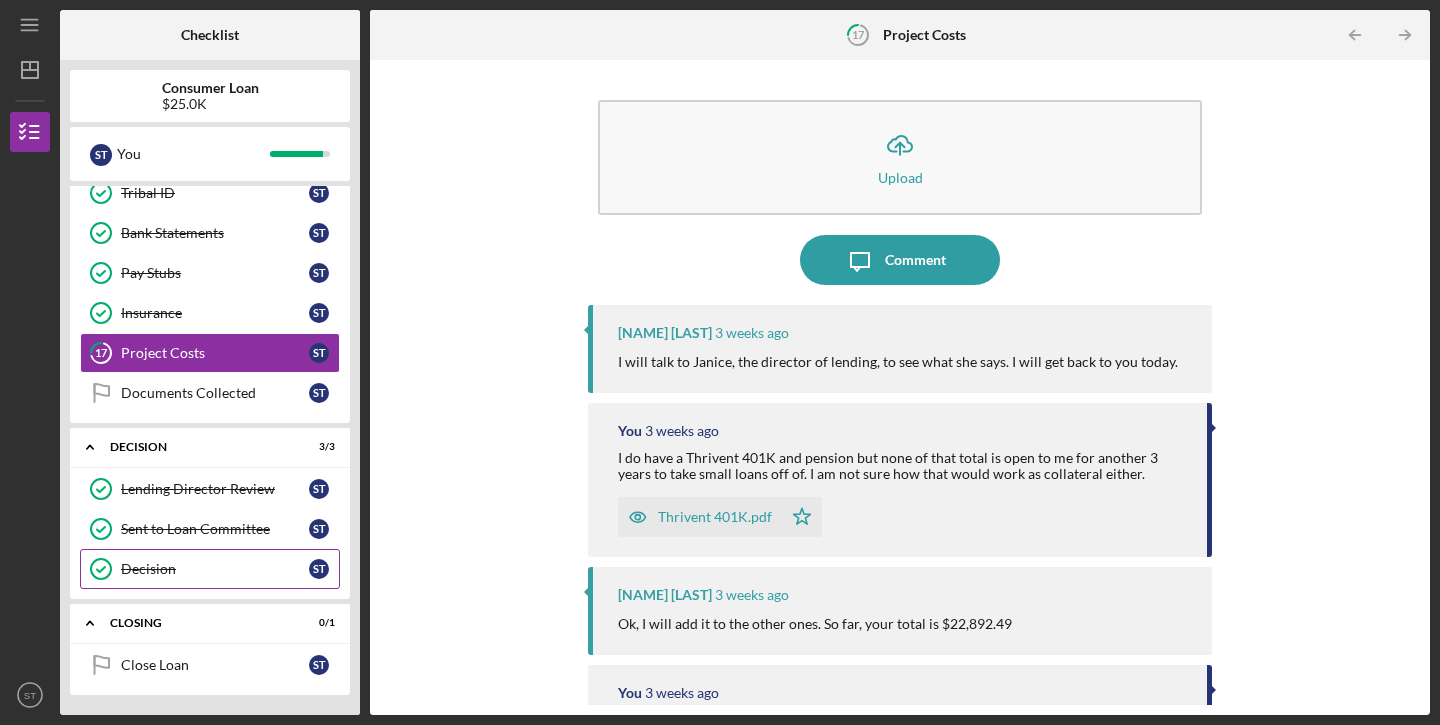 click on "Decision" at bounding box center [215, 569] 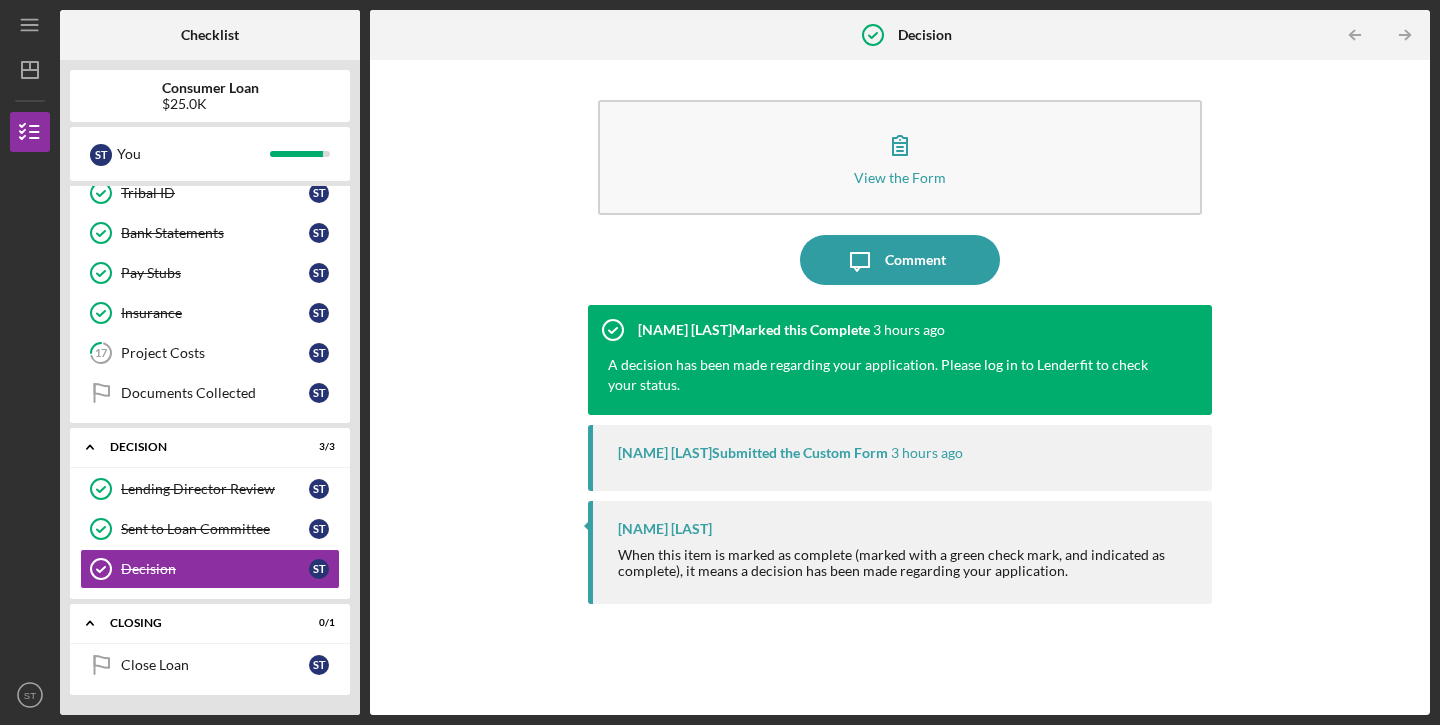 click on "View the Form Form Icon/Message Comment [NAME] [LAST] Marked this Complete    3 hours ago A decision has been made regarding your application. Please log in to Lenderfit to check your status. [NAME] [LAST] Submitted the Custom Form   3 hours ago [NAME] [LAST]   When this item is marked as complete (marked with a green check mark, and indicated as complete), it means a decision has been made regarding your application." at bounding box center [900, 387] 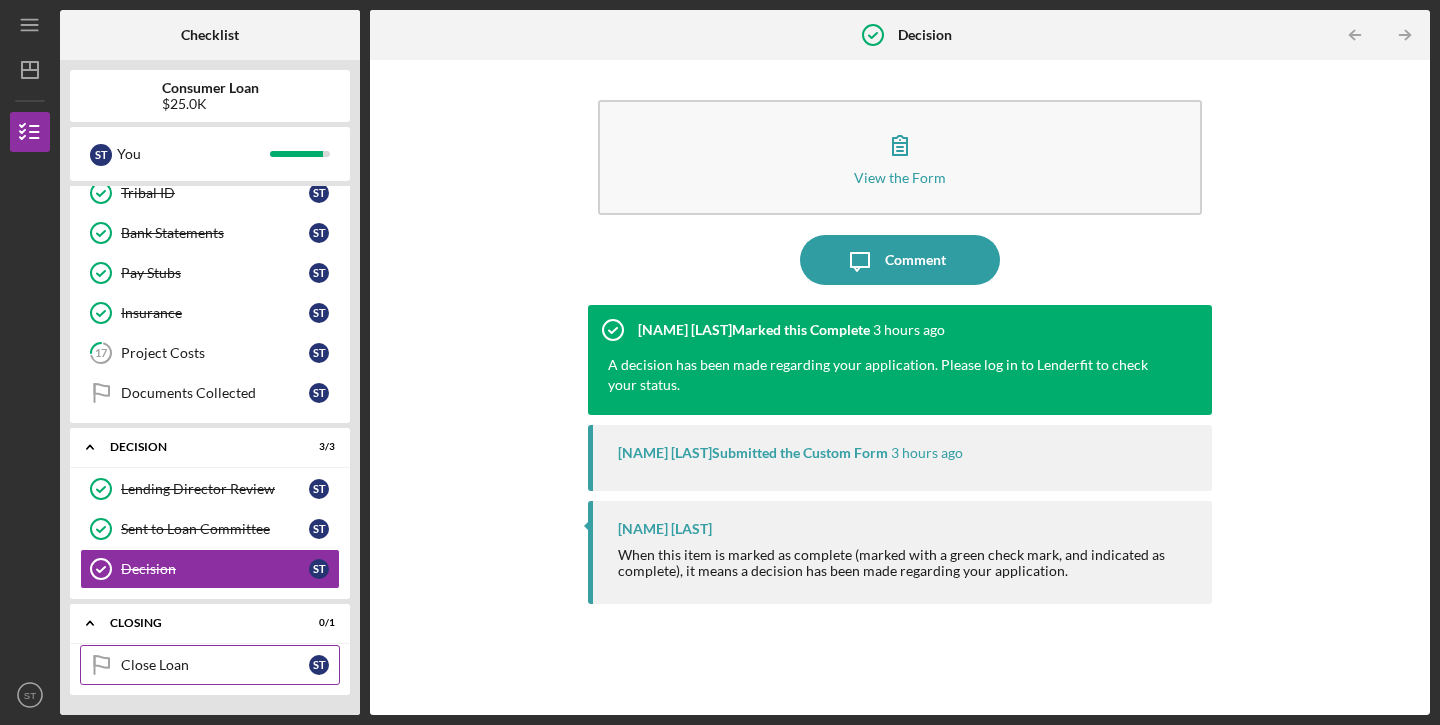 click on "Close Loan" at bounding box center [215, 665] 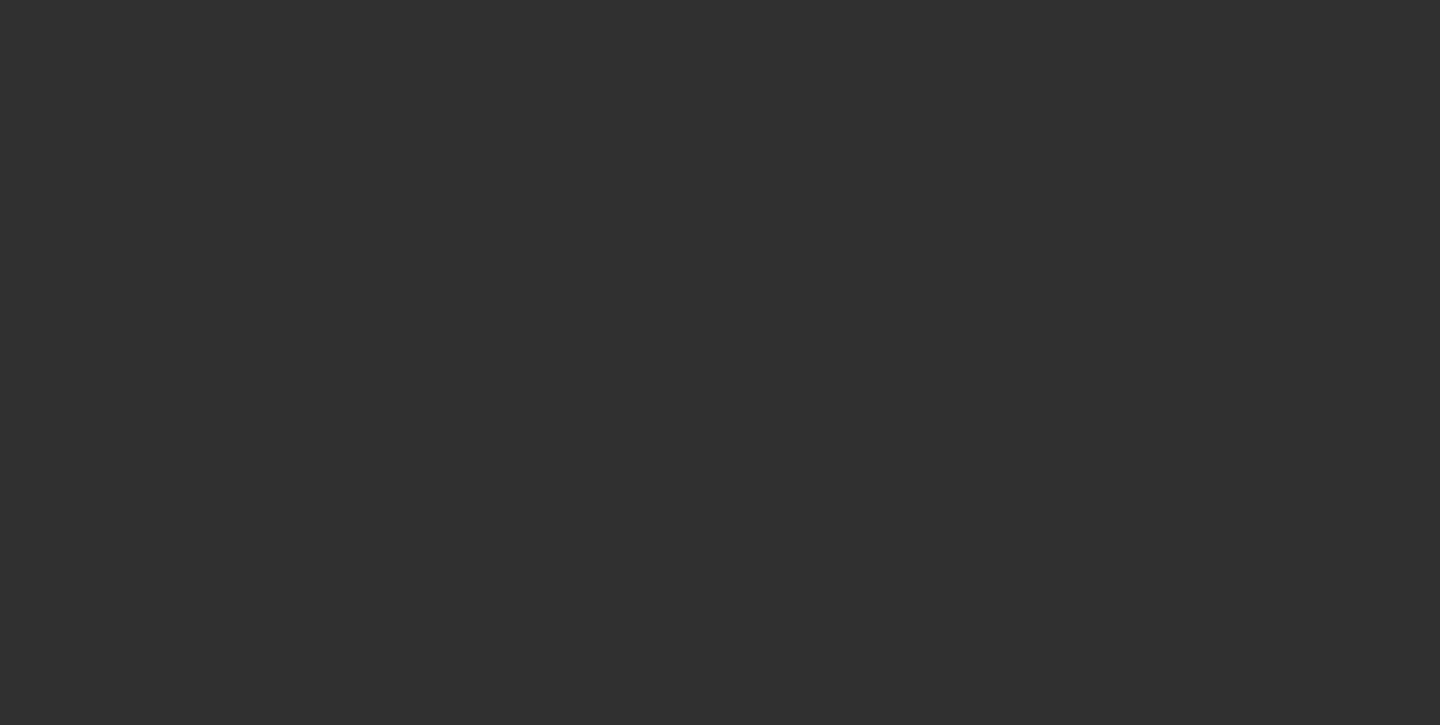 scroll, scrollTop: 0, scrollLeft: 0, axis: both 